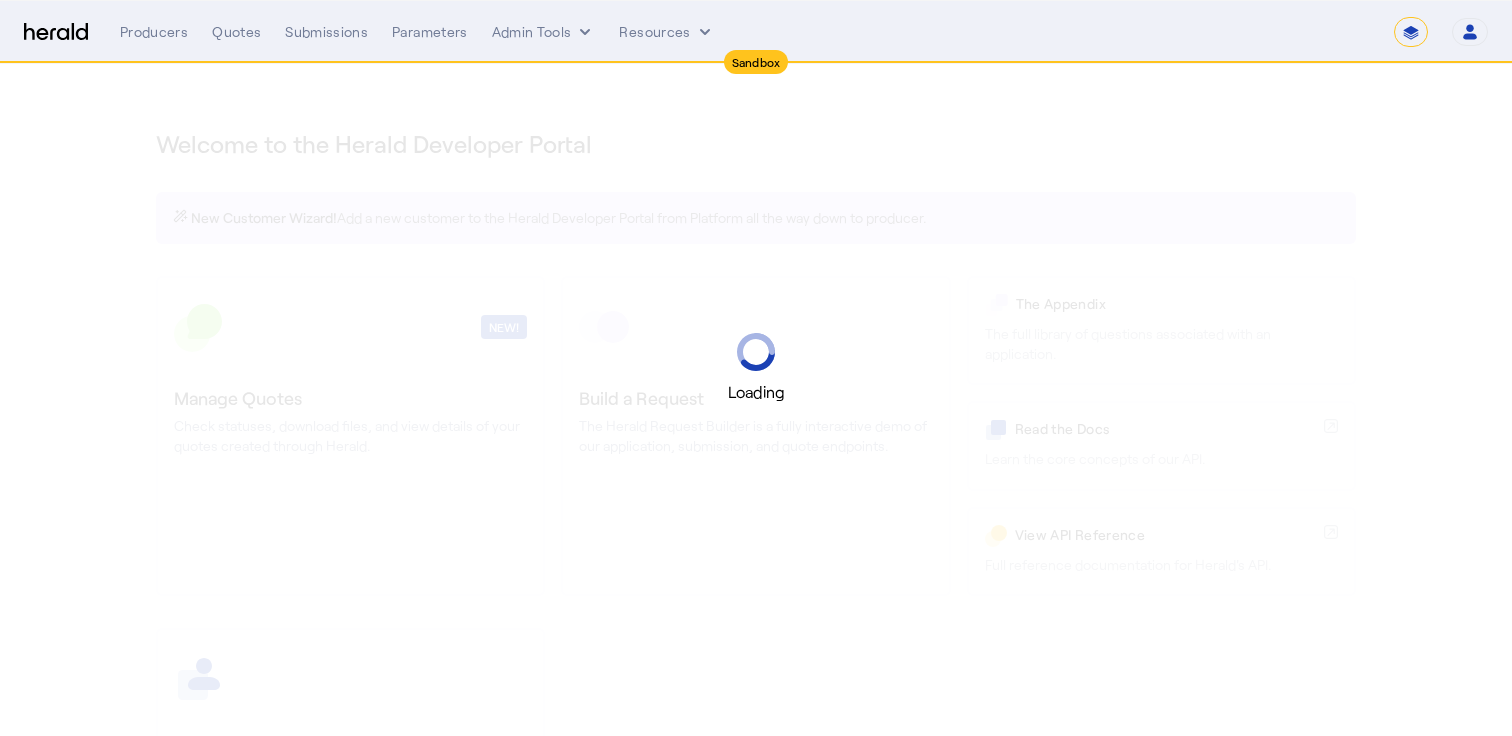 select on "*******" 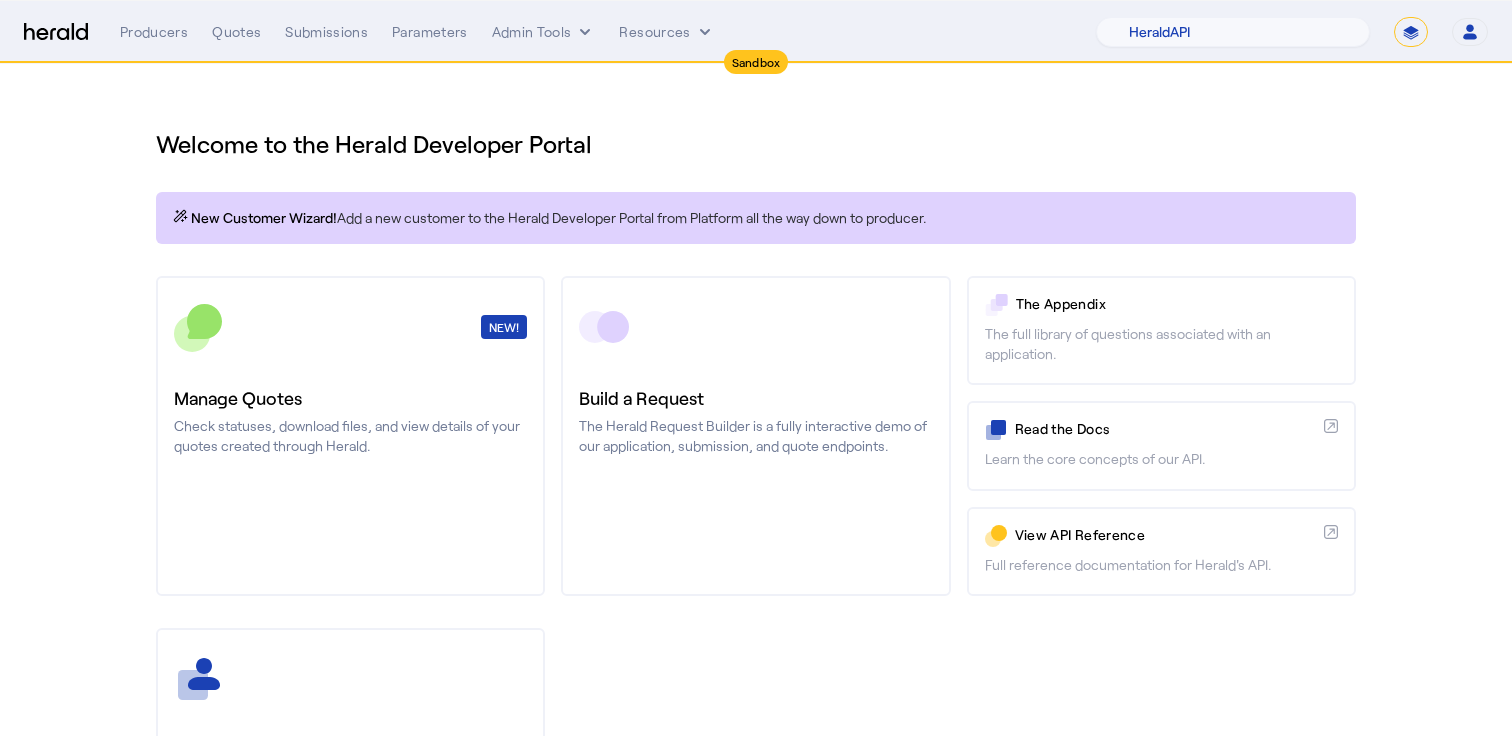 click on "Producers   Quotes   Submissions   Parameters   Admin Tools
Resources
1Fort   Acrisure   Acturis   Affinity Advisors   Affinity Risk   Agentero   AmWins   Anzen   Aon   Appulate   Arch   Assurely   BTIS   Babbix   Berxi   [PERSON_NAME]   BindHQ   Bold Penguin    Bolt   Bond   Boxx   Brightway   Brit Demo Sandbox   Broker Buddha   [PERSON_NAME]   Burns [PERSON_NAME]   CNA Test   CRC   CS onboarding test account   Chubb Test   Citadel   Coalition   Coast   Coterie Test   Counterpart    CoverForce   CoverWallet   Coverdash   Coverhound   Cowbell   Cyber Example Platform   CyberPassport   Defy Insurance   Draftrs   ESpecialty   Embroker   Equal Parts   Exavalu   Ezyagent   Federacy Platform   FifthWall   Flow Speciality (Capitola)   Foundation   Founder Shield   Gaya   Gerent   GloveBox   Glow   Growthmill   [PERSON_NAME]   Hartford Steam Boiler   Hawksoft   [PERSON_NAME] Insurance Brokers   Herald Envoy Testing   HeraldAPI   Hypergato   Inchanted   [URL]" at bounding box center (804, 32) 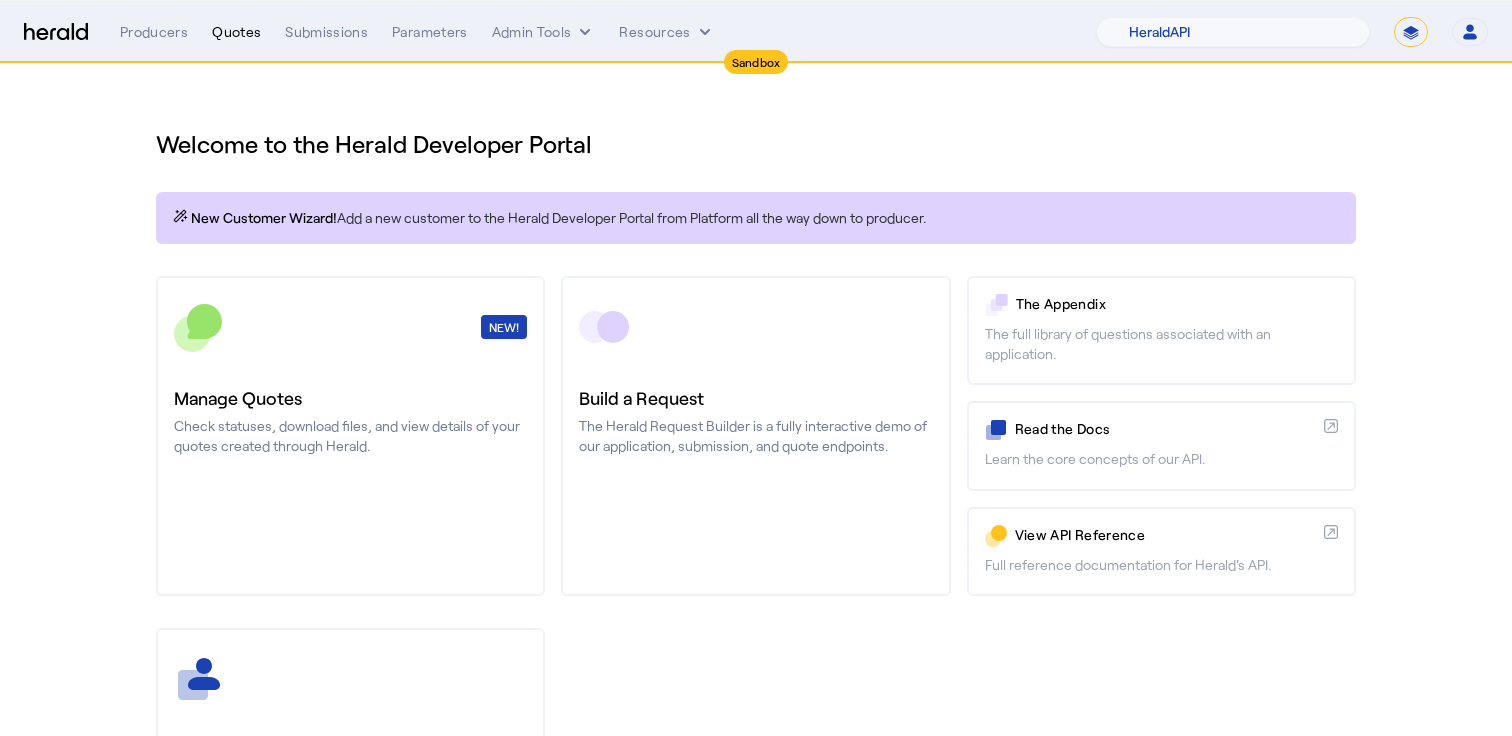 click on "Quotes" at bounding box center (236, 32) 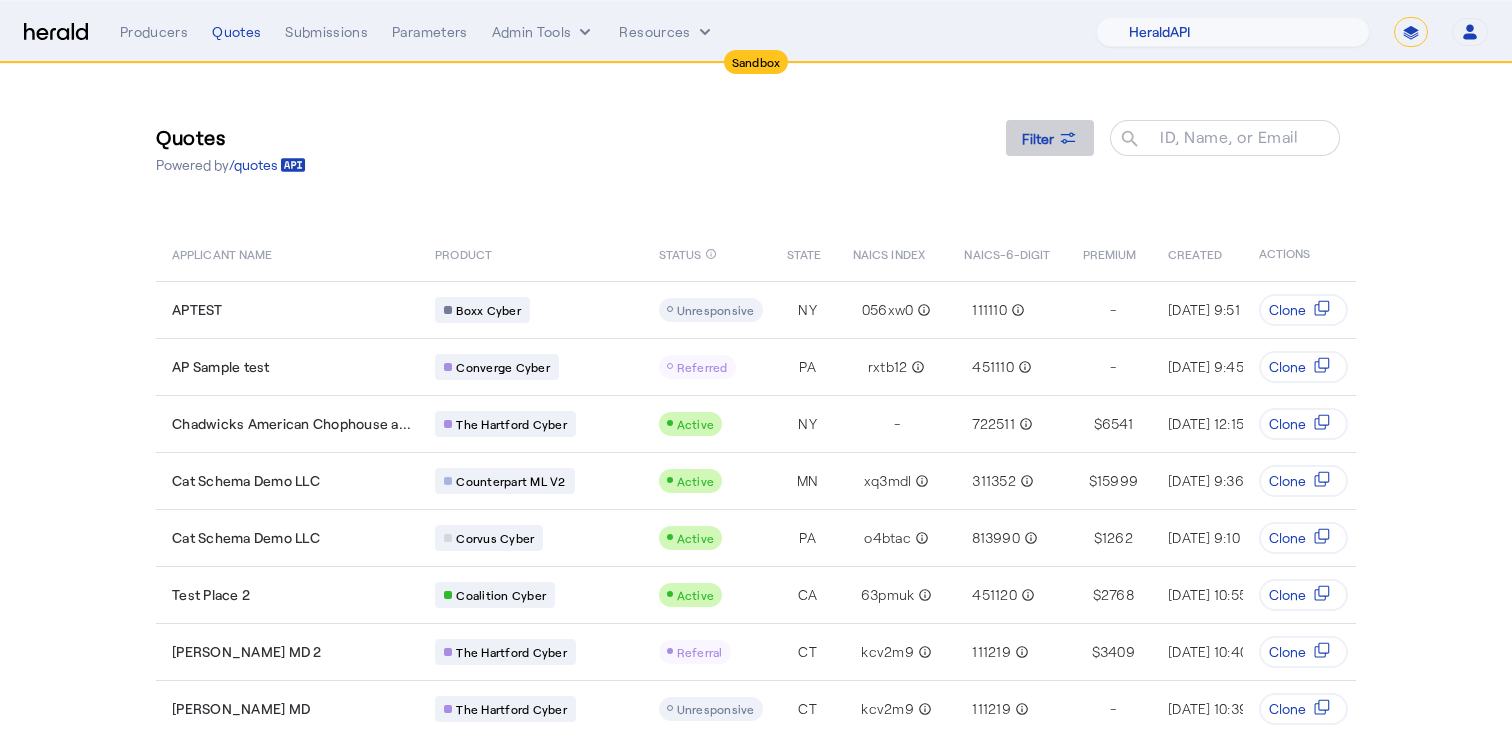 click on "Filter" at bounding box center (1038, 138) 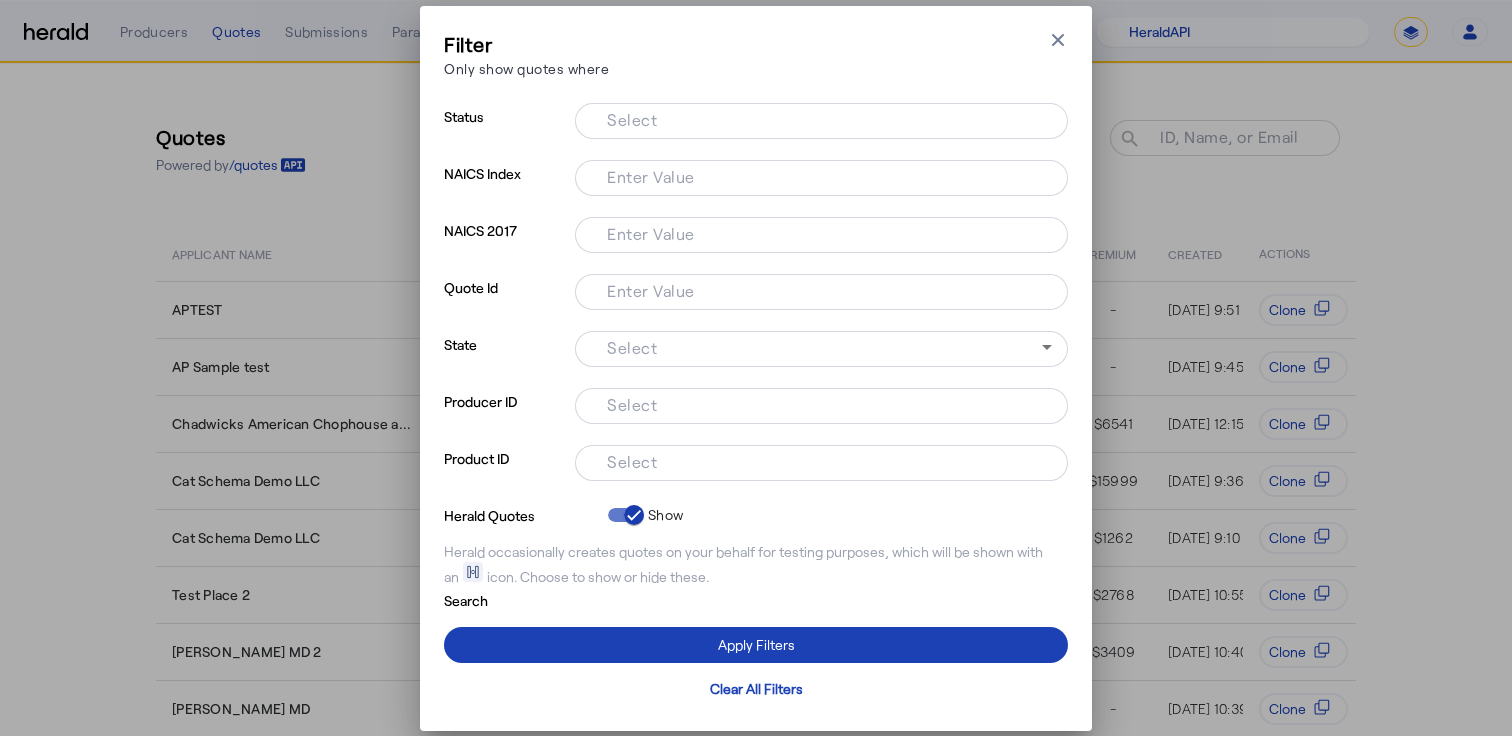 click on "Enter Value" at bounding box center (817, 290) 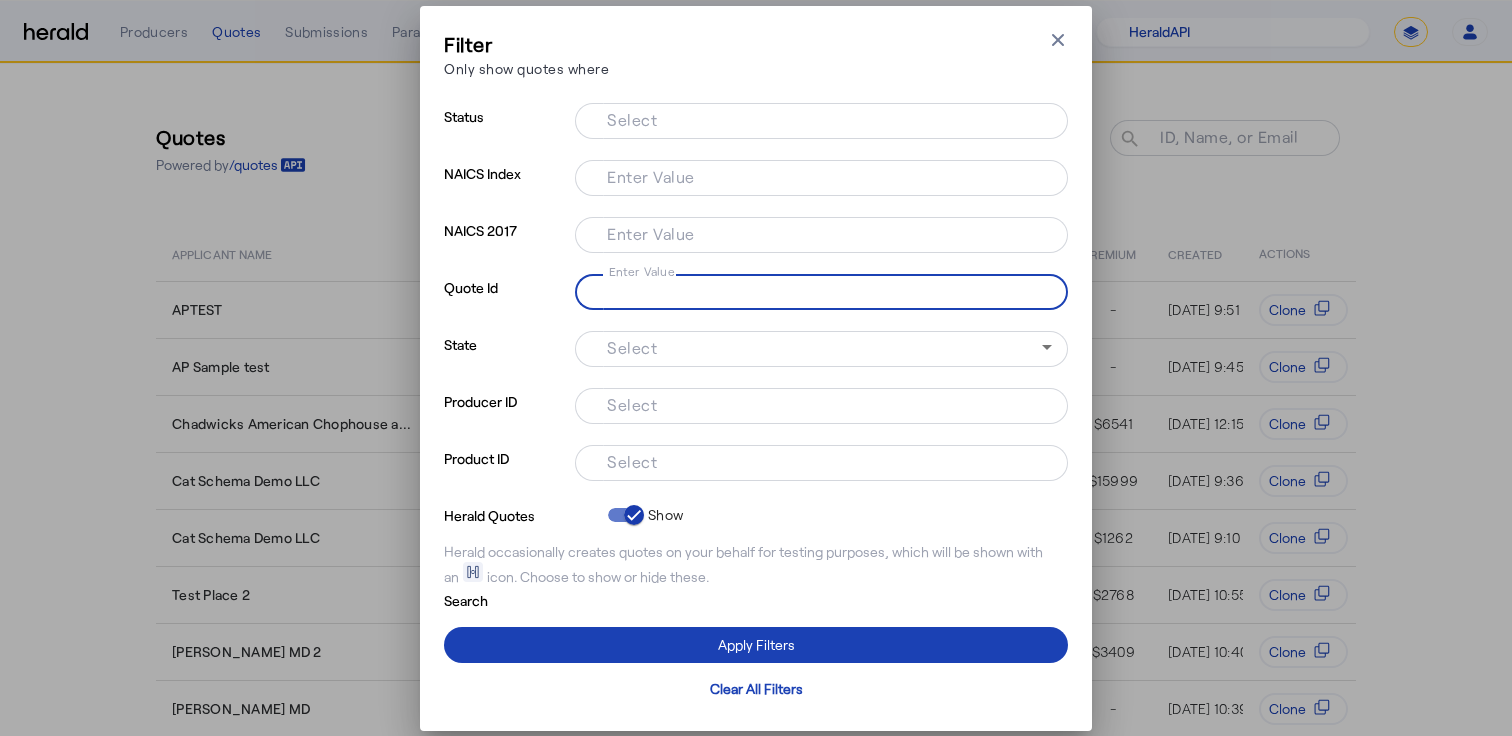 paste on "**********" 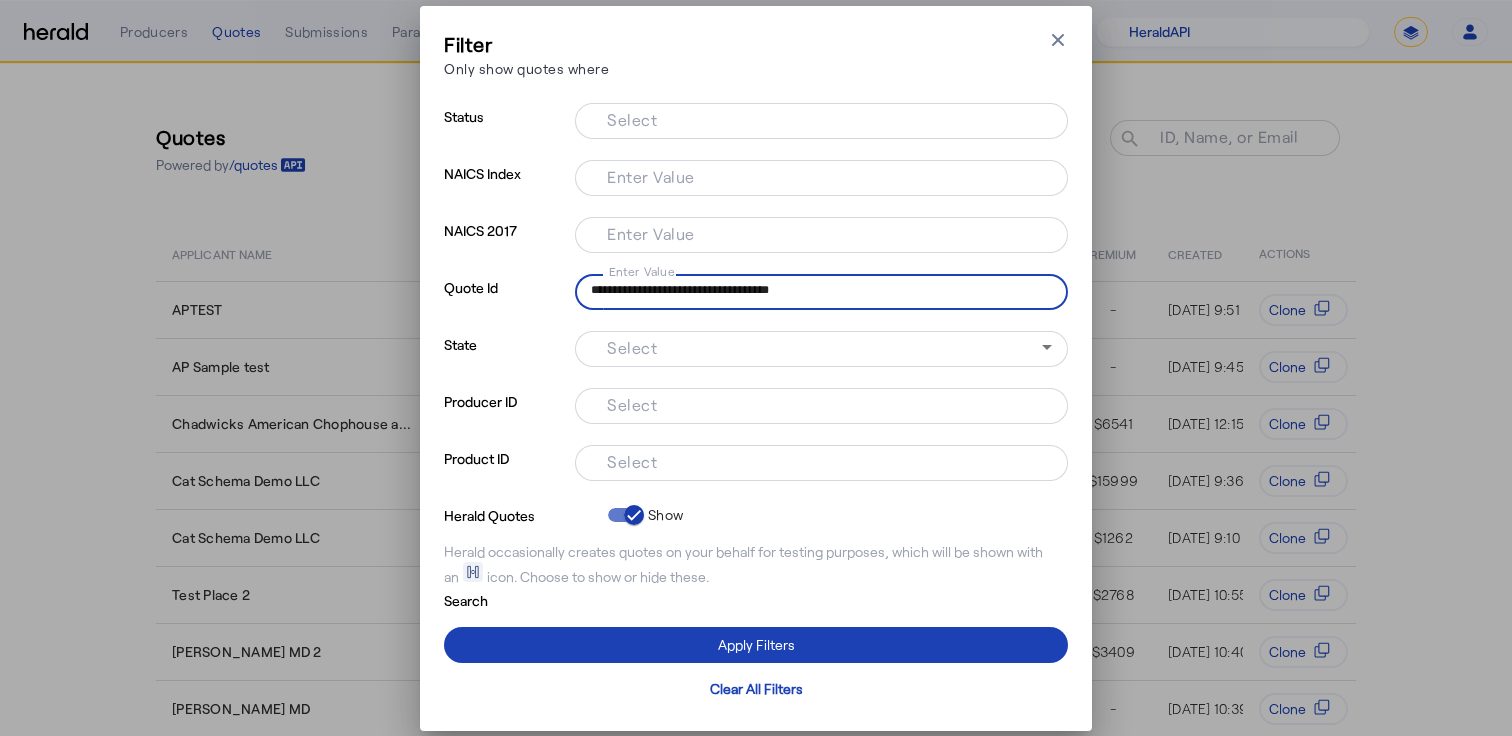 type 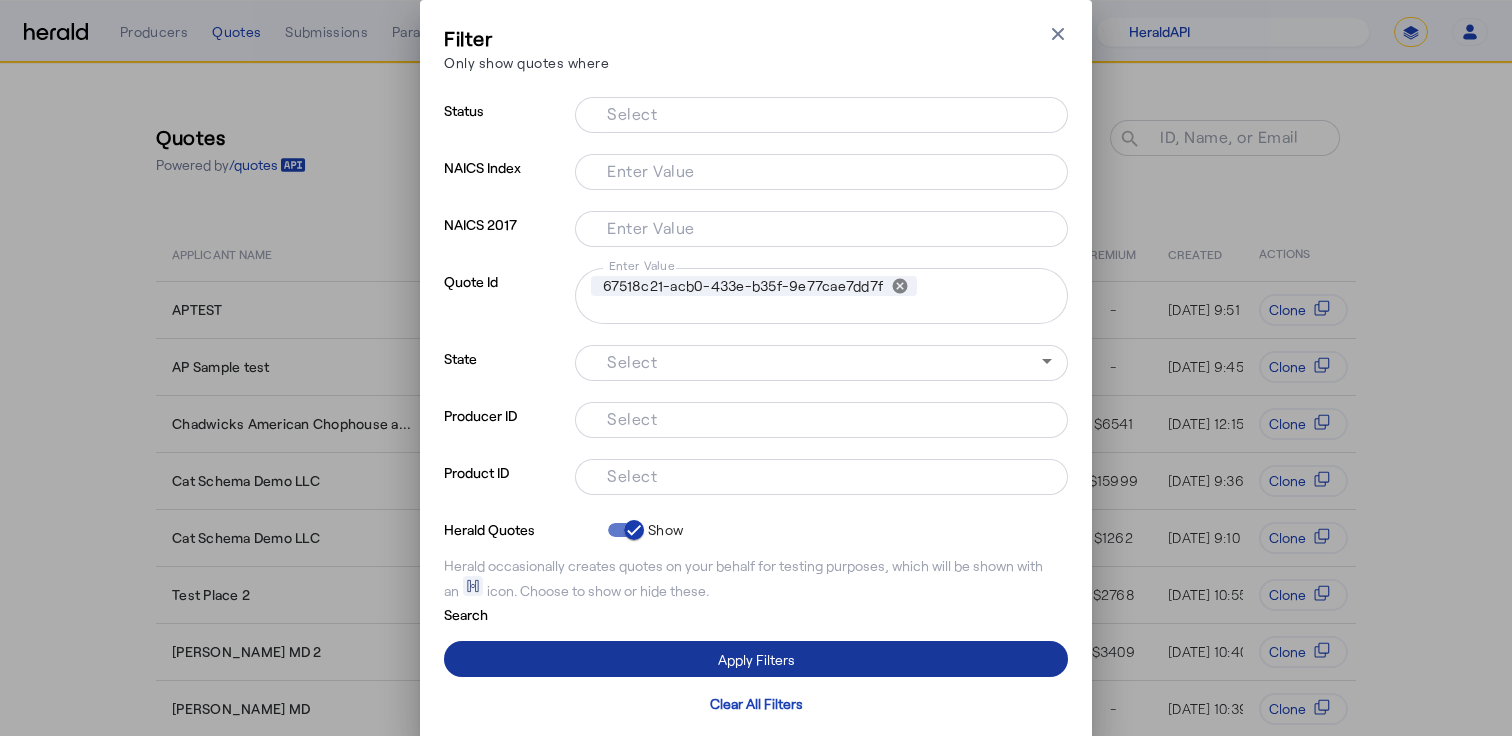 click at bounding box center (756, 659) 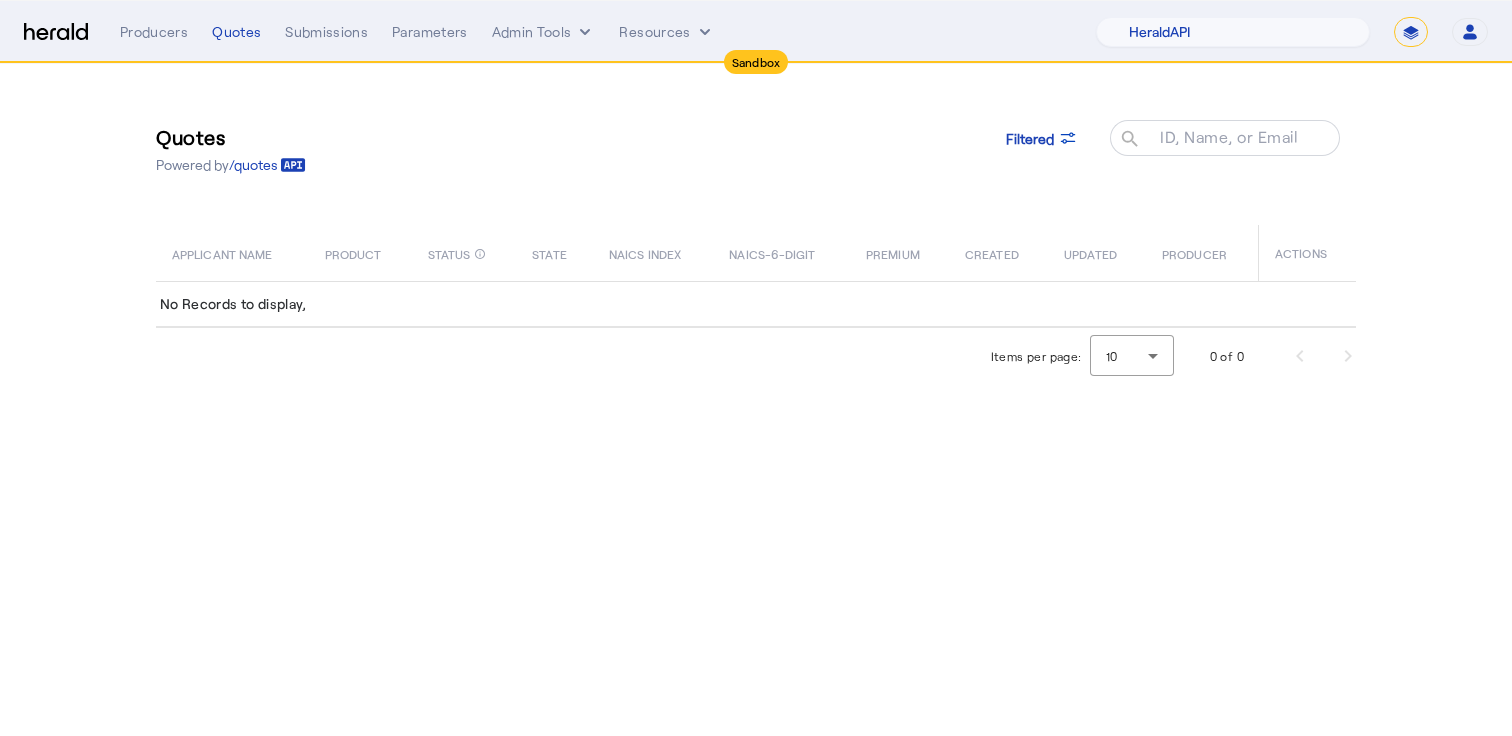 click on "**********" at bounding box center [1411, 32] 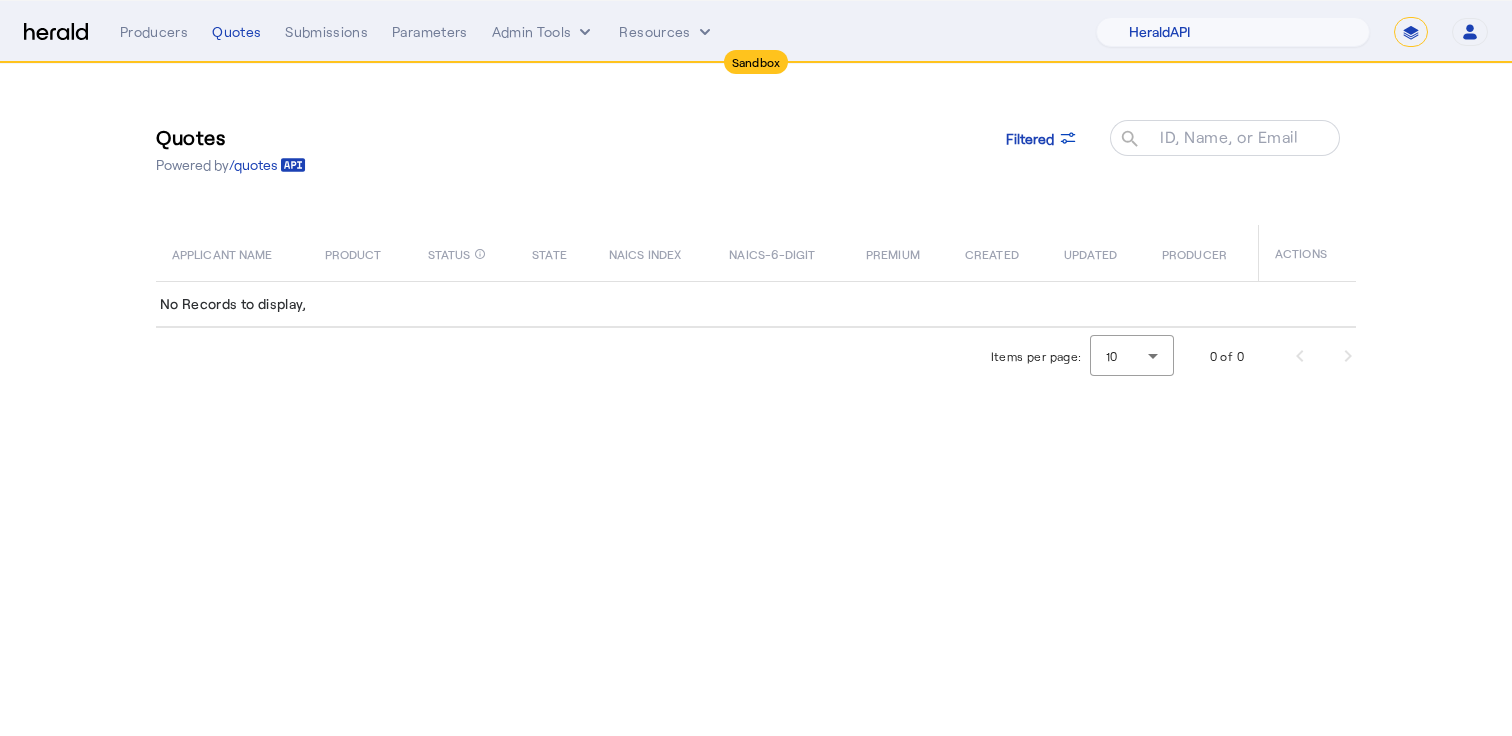 click on "**********" at bounding box center (1411, 32) 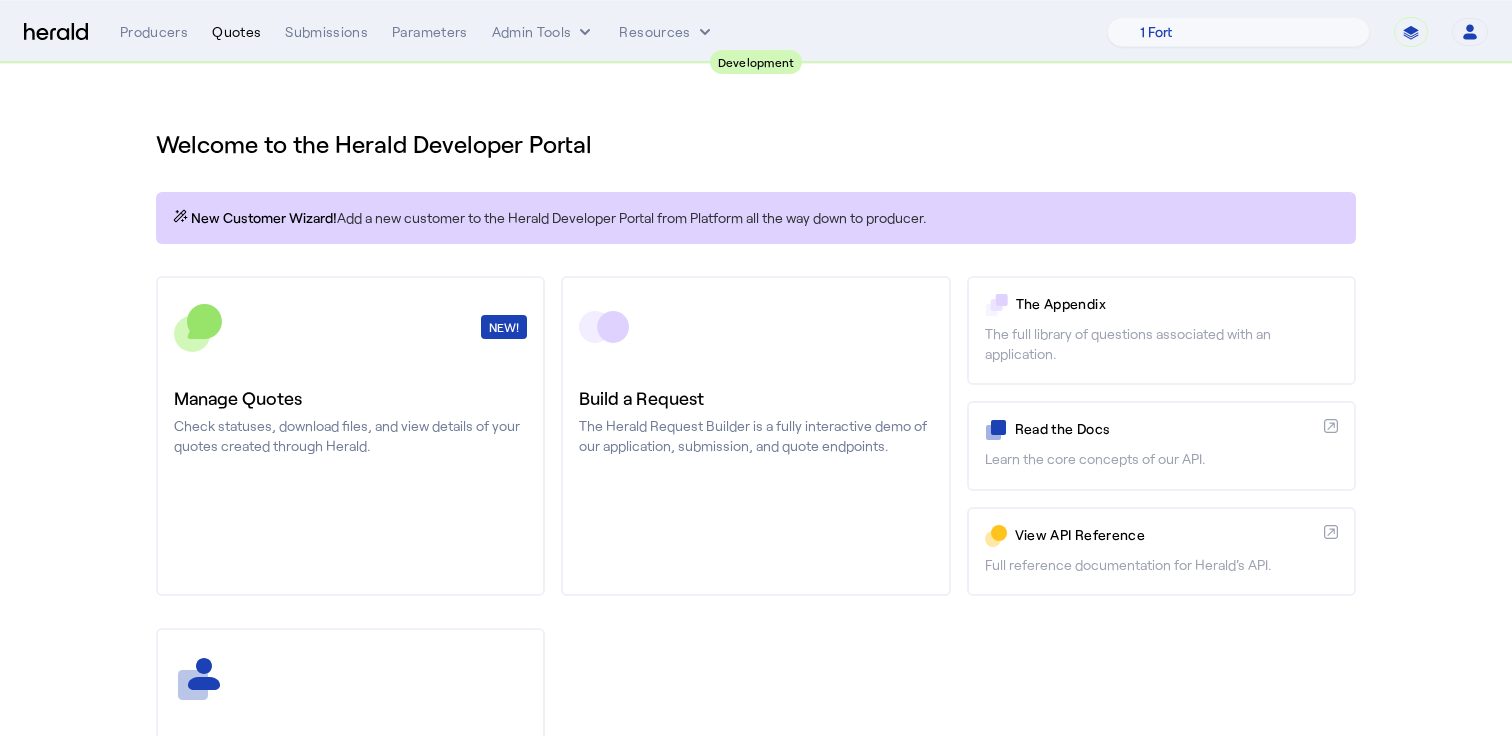 click on "Quotes" at bounding box center (236, 32) 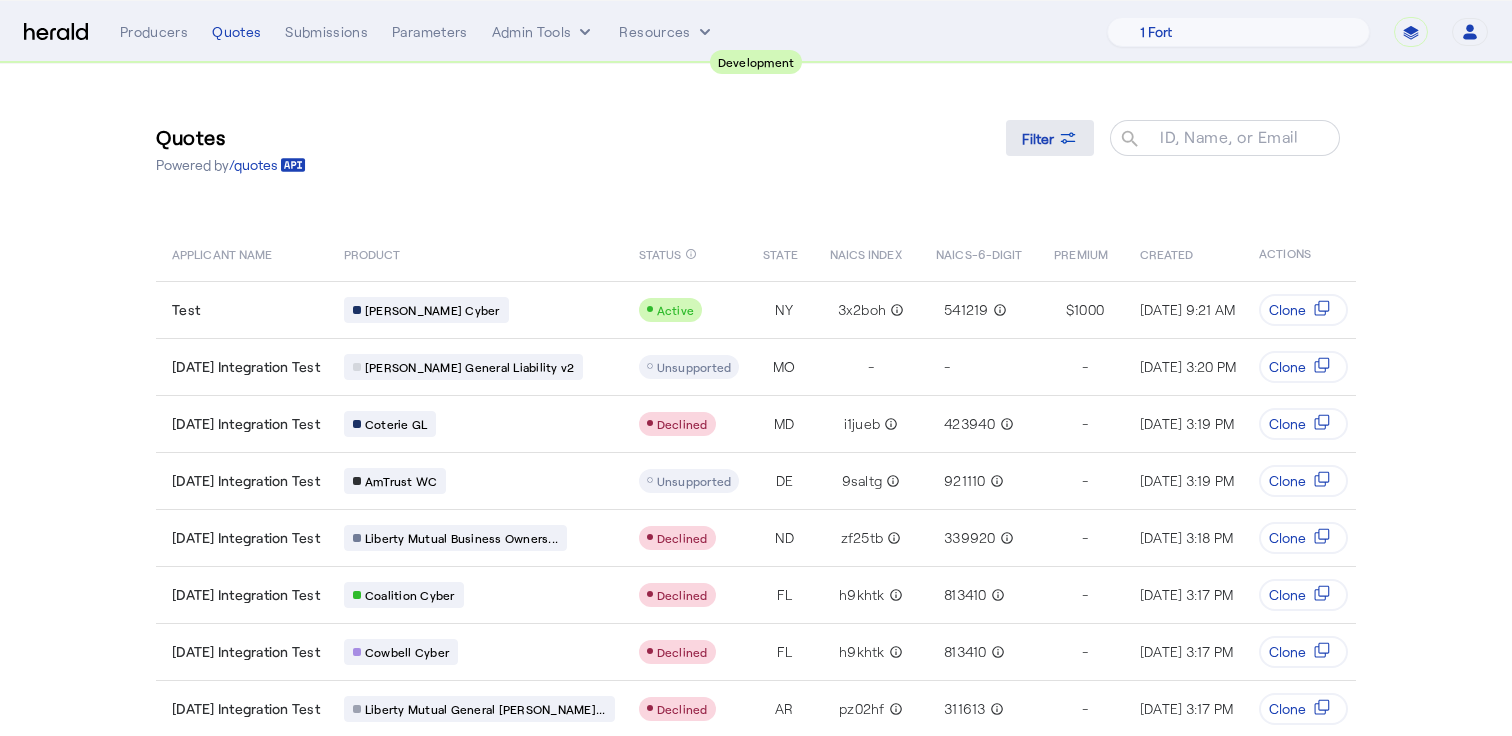 click on "Filter" at bounding box center (1038, 138) 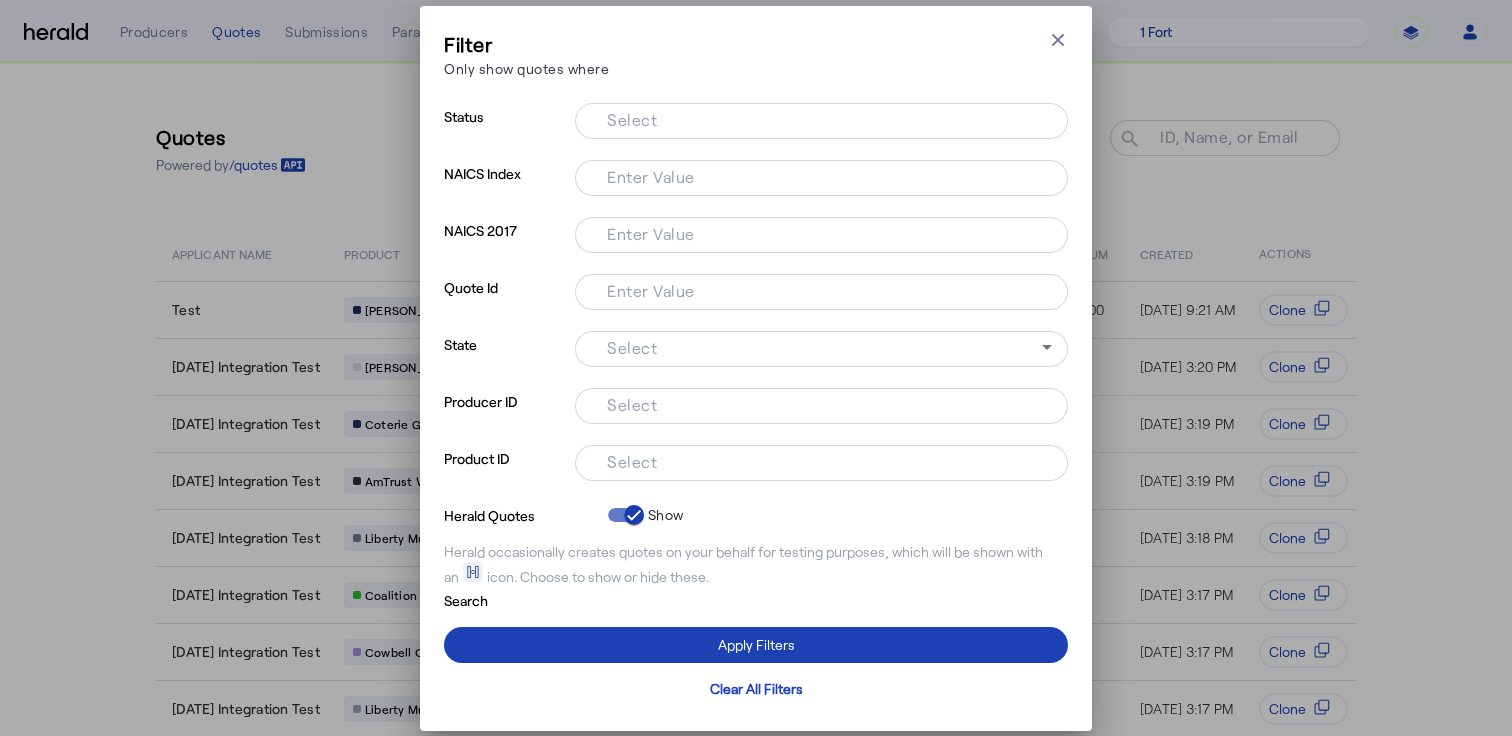 click on "Enter Value" at bounding box center [651, 289] 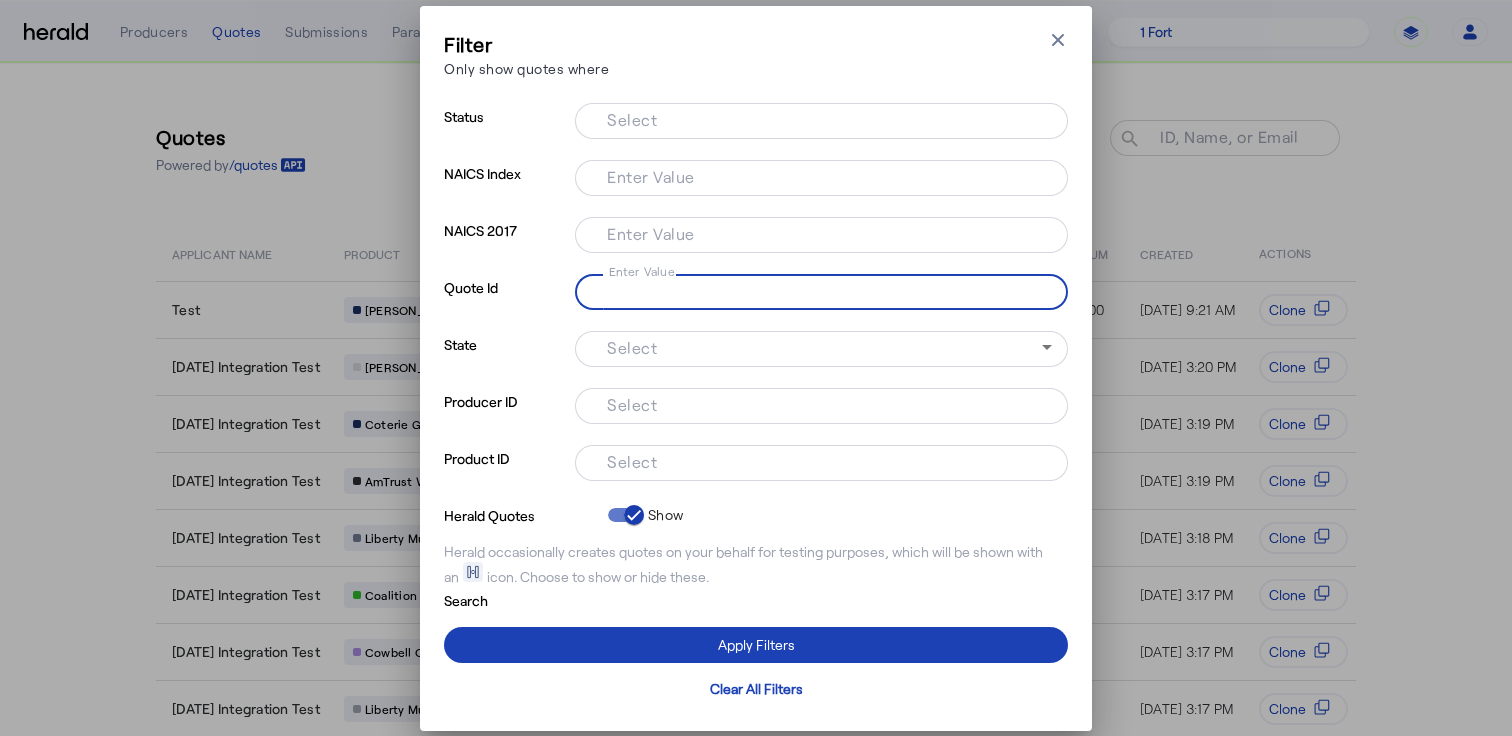 paste on "**********" 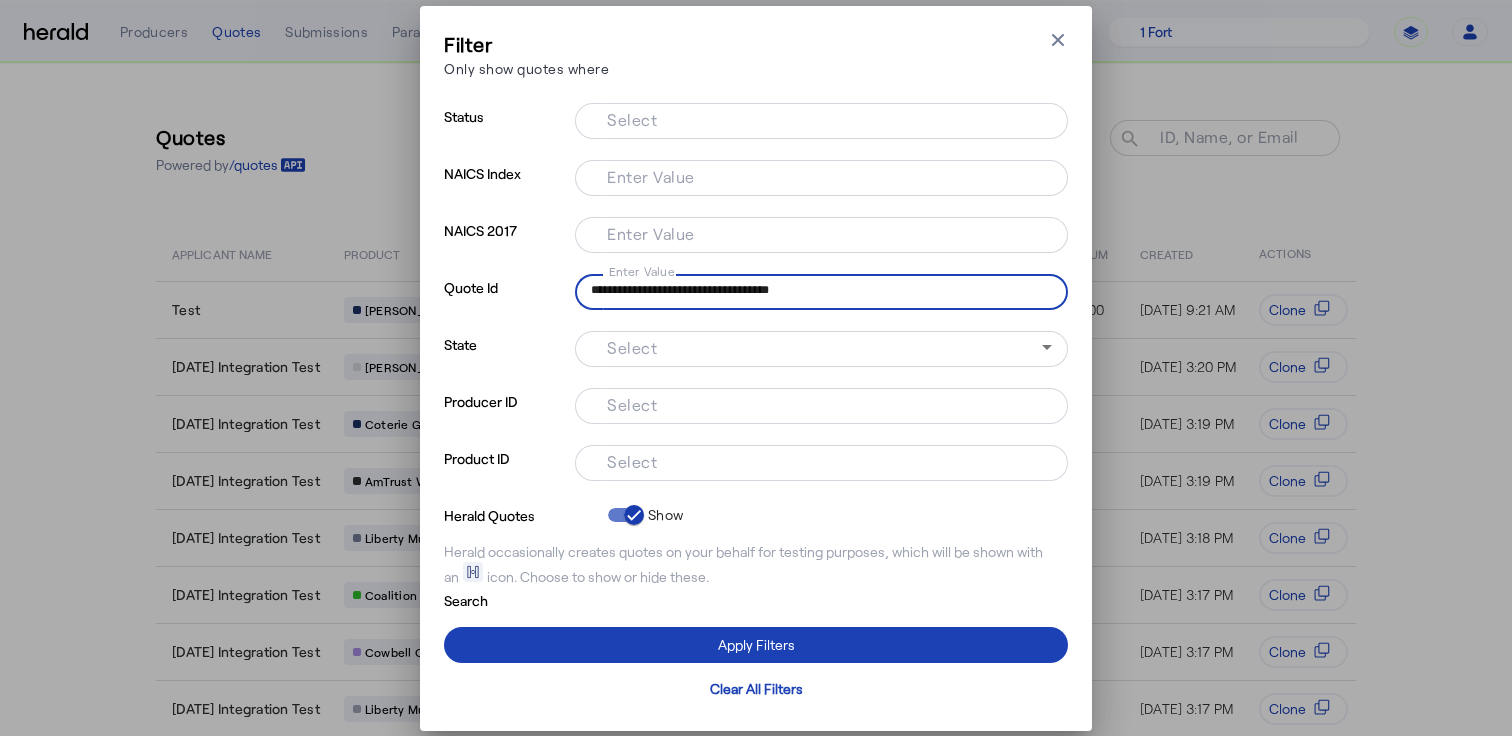 type 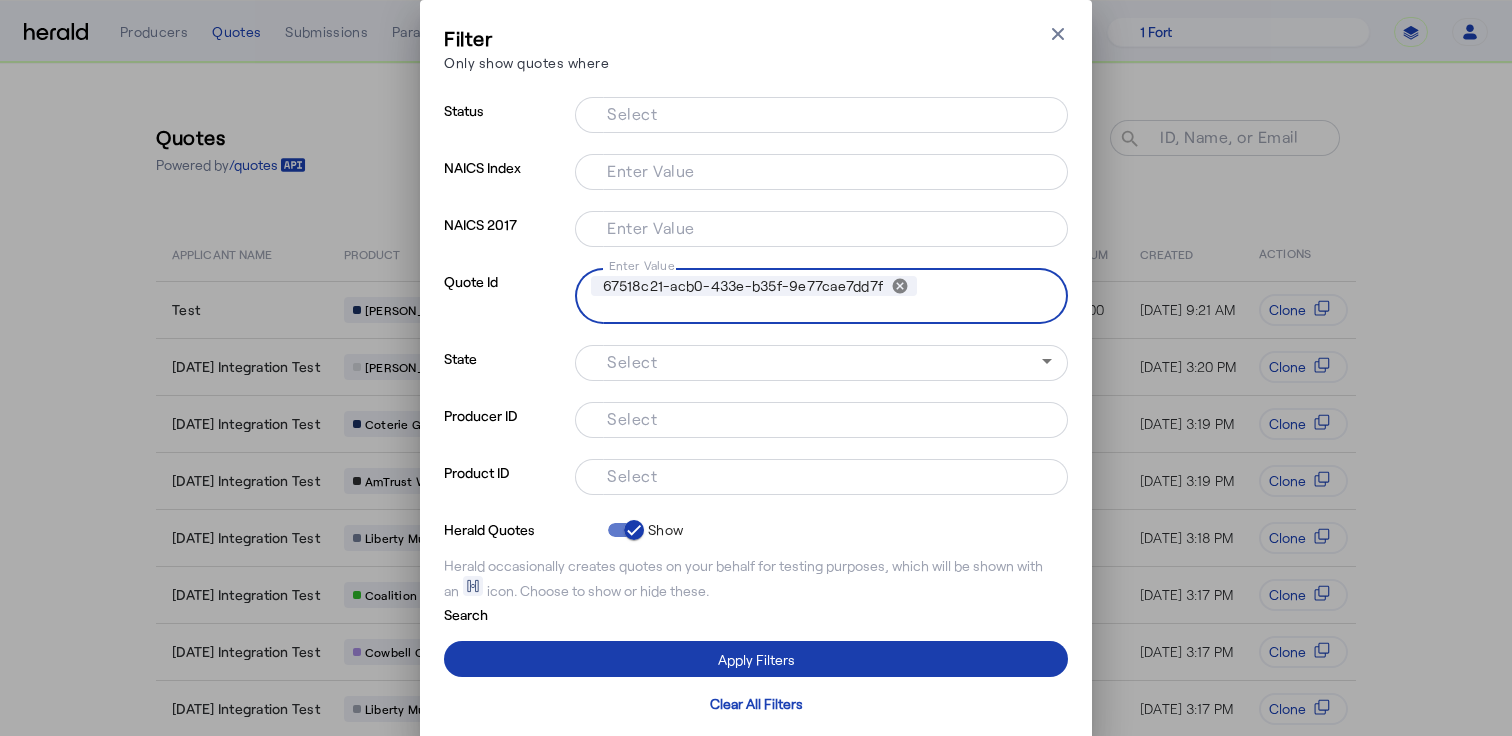 click at bounding box center [756, 659] 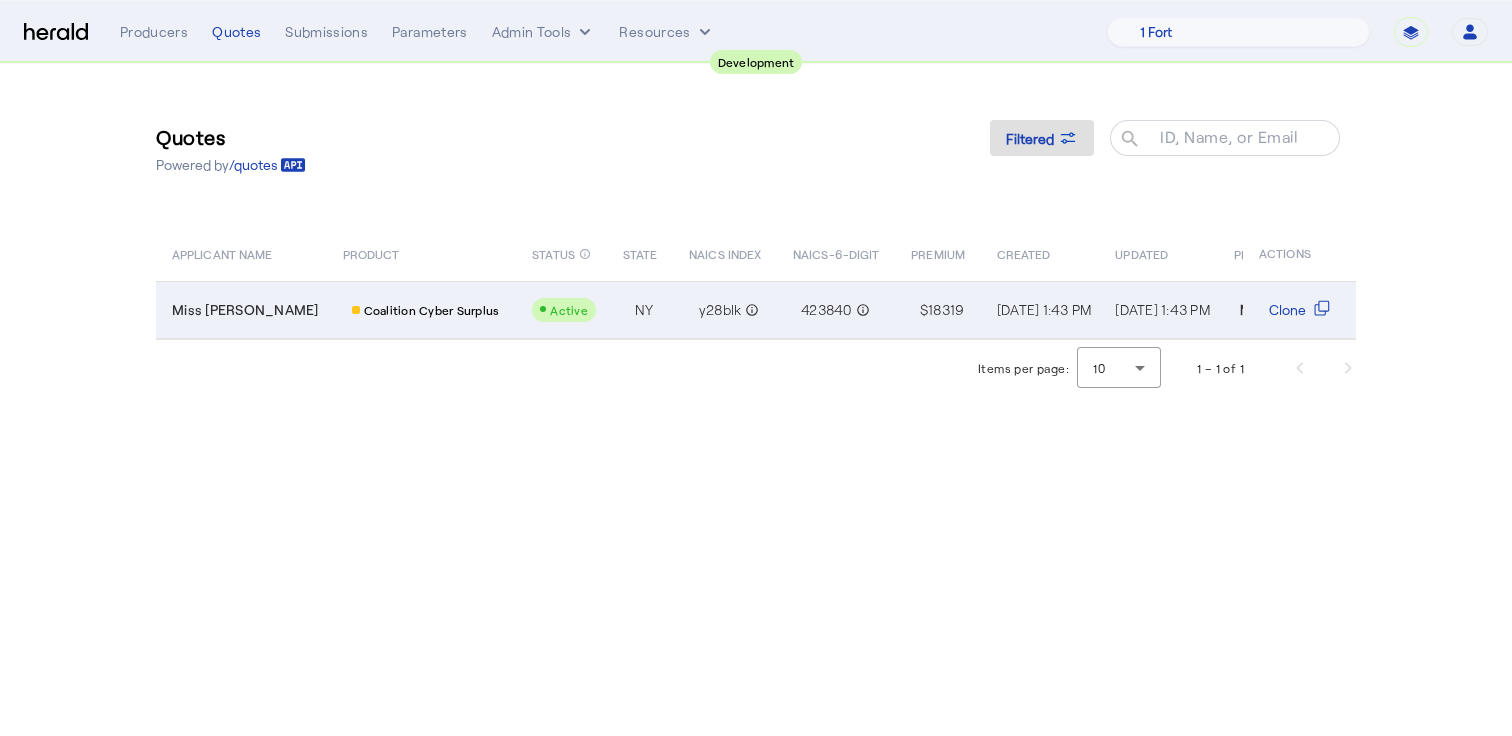 click on "Coalition Cyber Surplus" at bounding box center [426, 310] 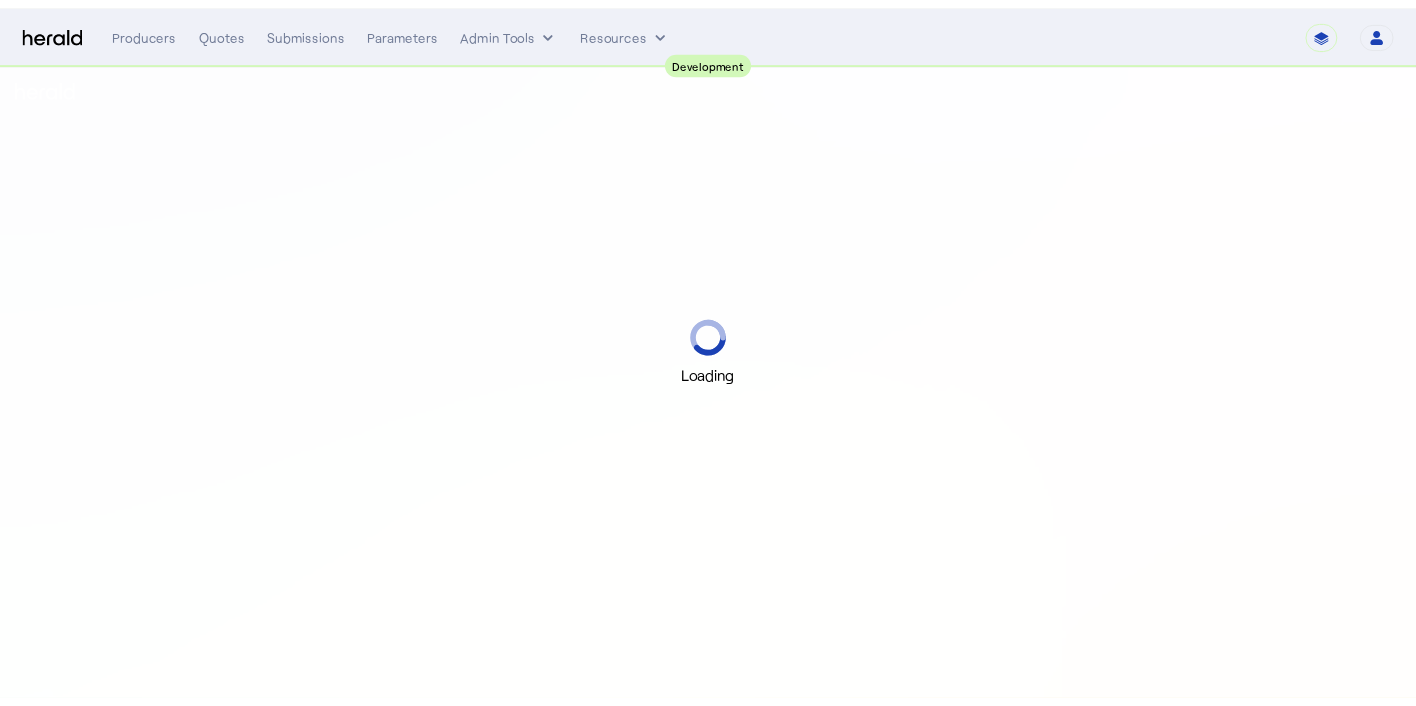 scroll, scrollTop: 0, scrollLeft: 0, axis: both 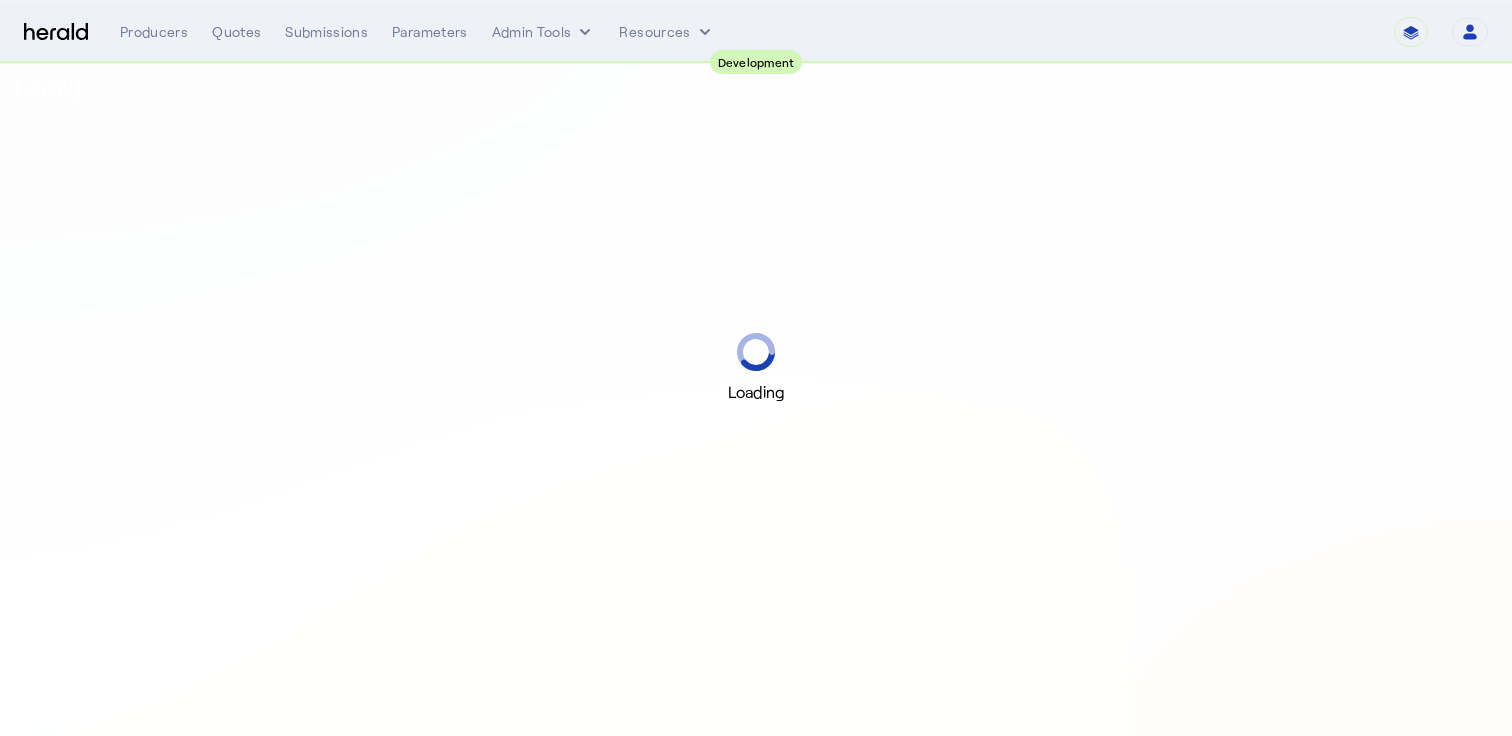 select on "pfm_2v8p_herald_api" 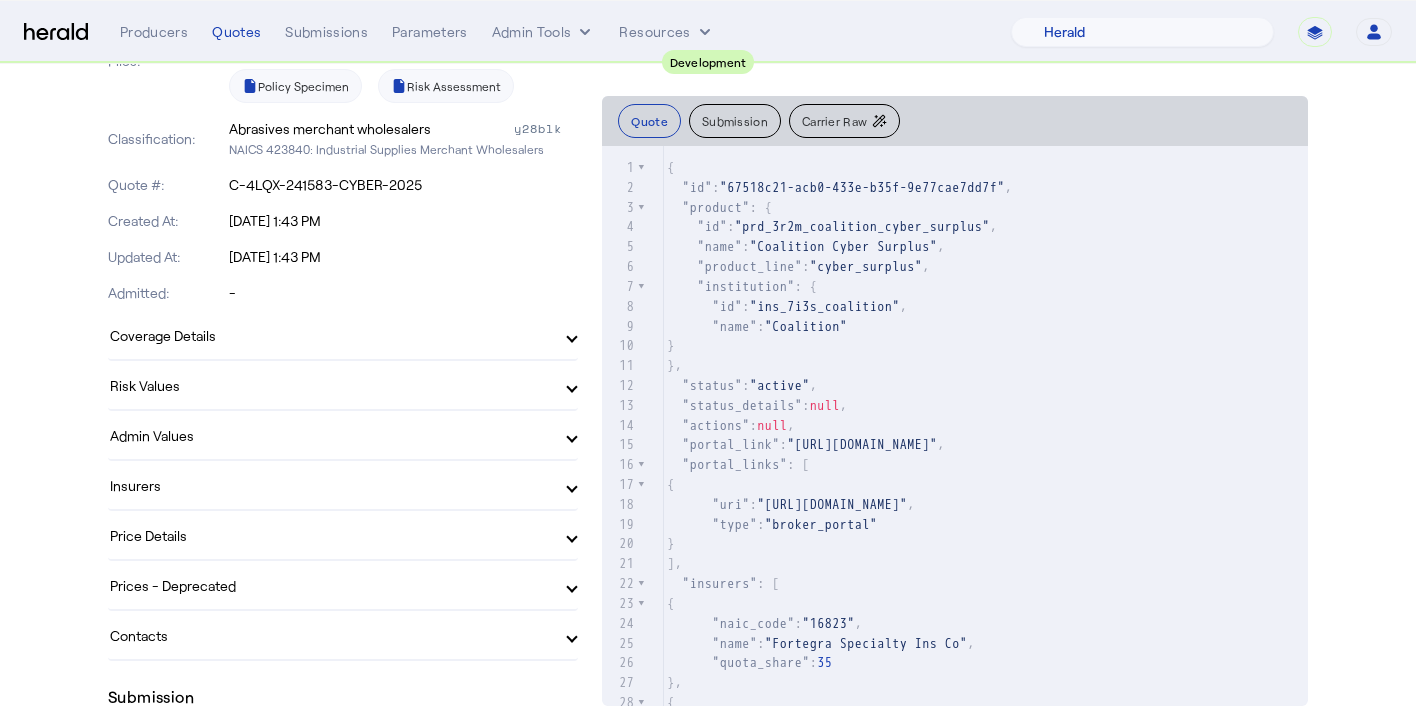 scroll, scrollTop: 472, scrollLeft: 0, axis: vertical 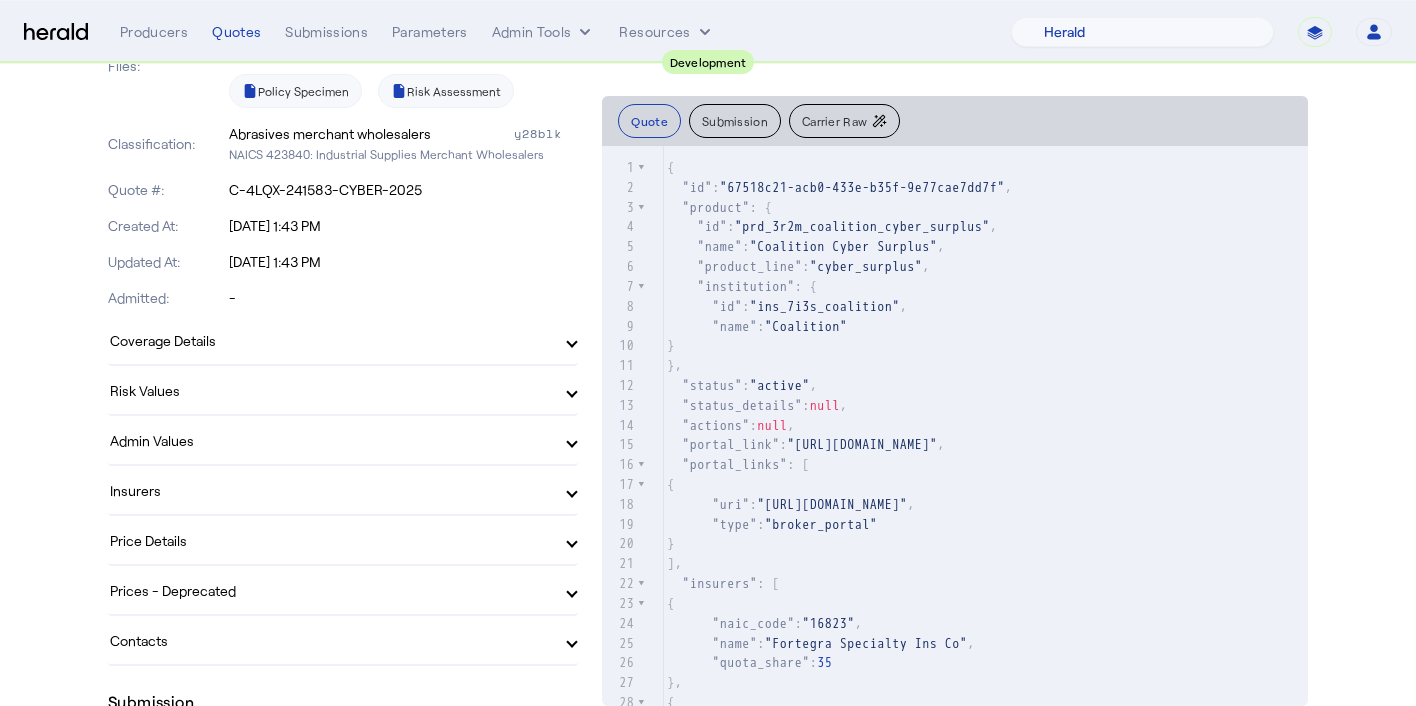 click on "Price Details" at bounding box center (343, 540) 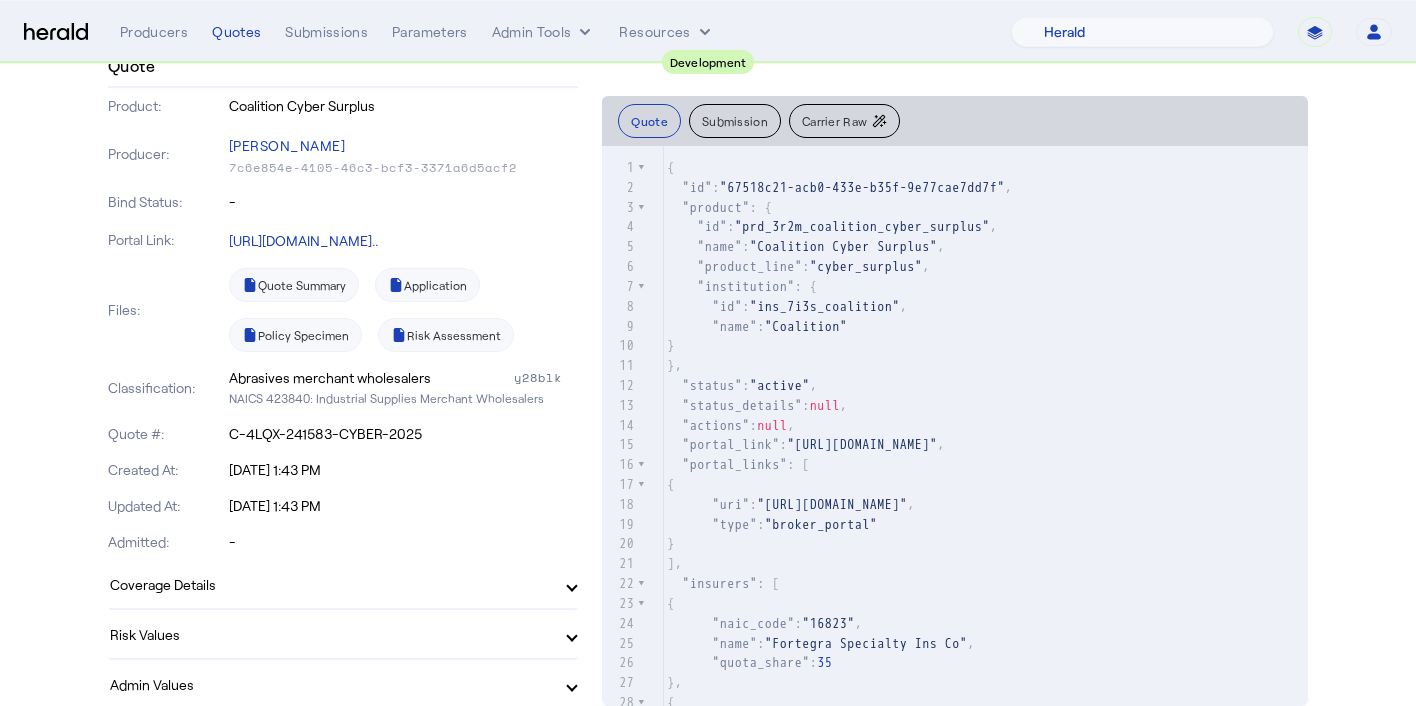 scroll, scrollTop: 214, scrollLeft: 0, axis: vertical 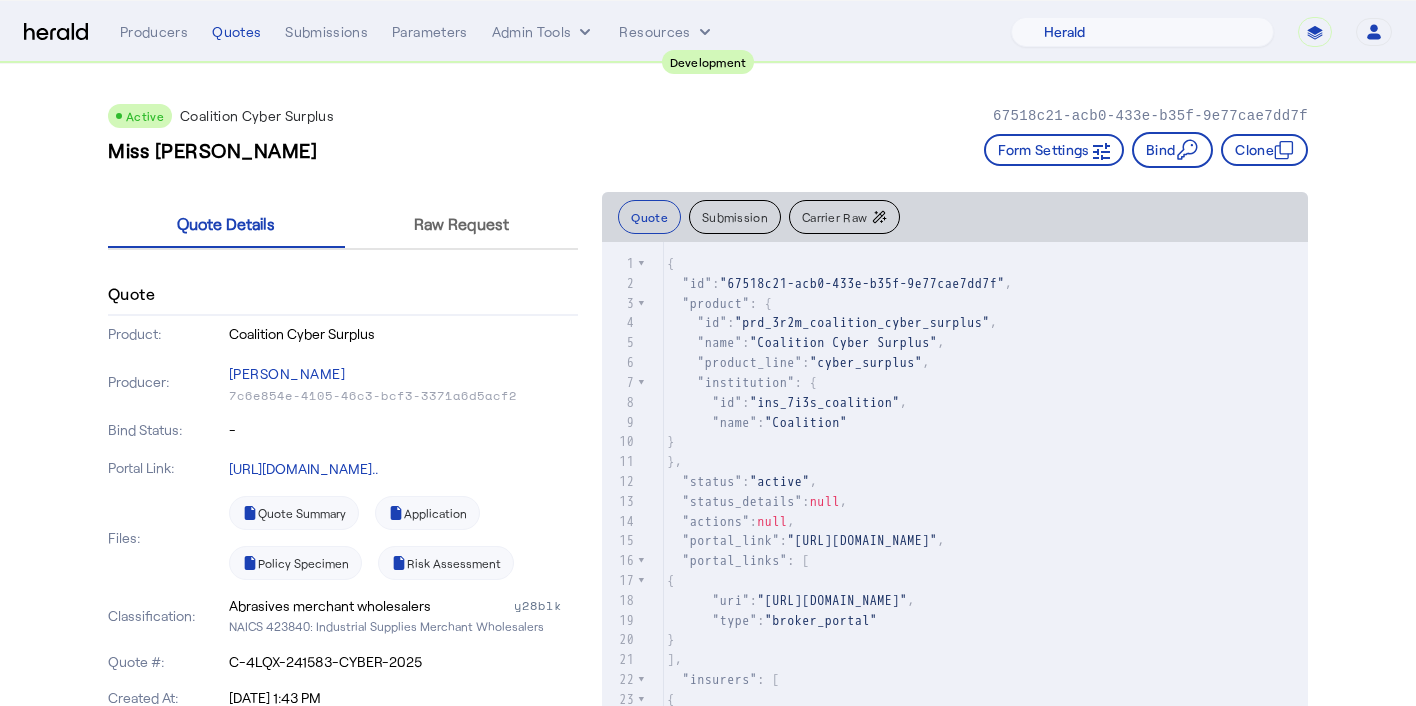 click on "Active  Coalition Cyber Surplus   67518c21-acb0-433e-b35f-9e77cae7dd7f" 